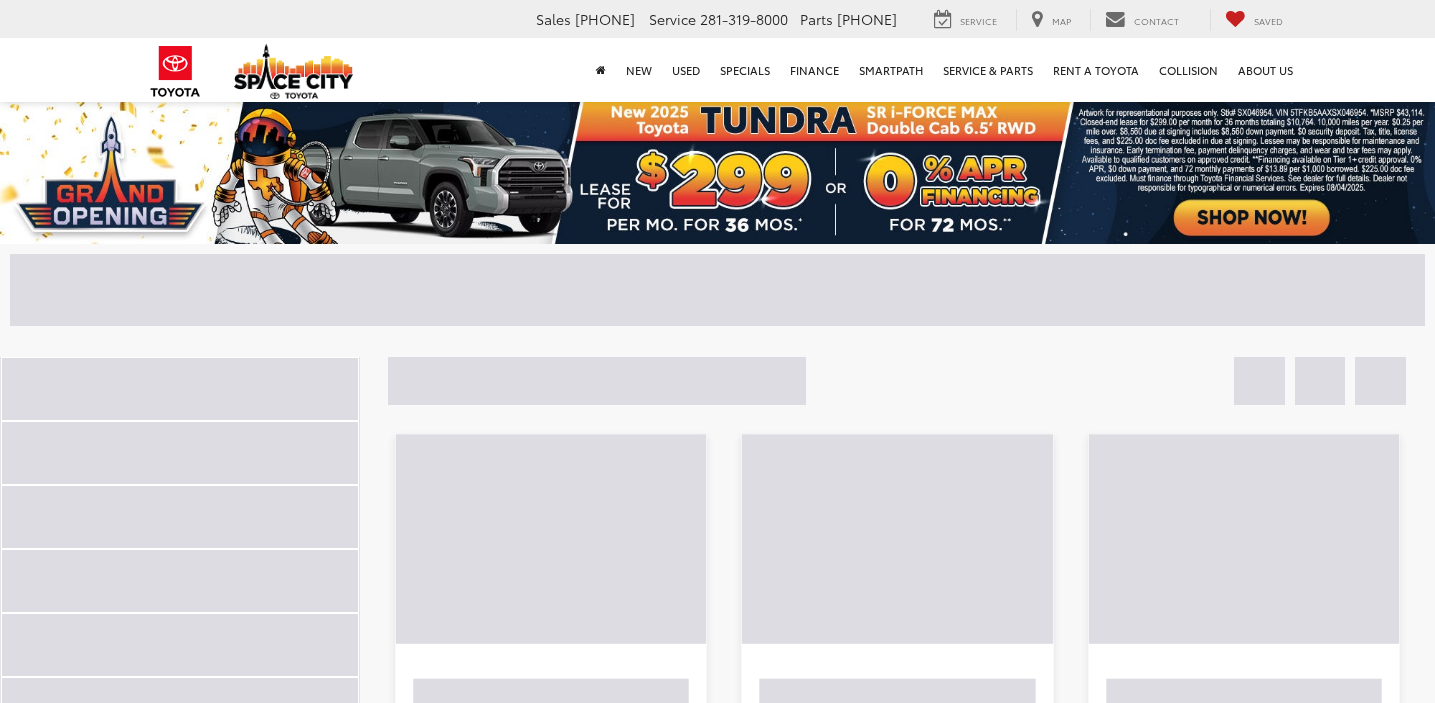 scroll, scrollTop: 0, scrollLeft: 0, axis: both 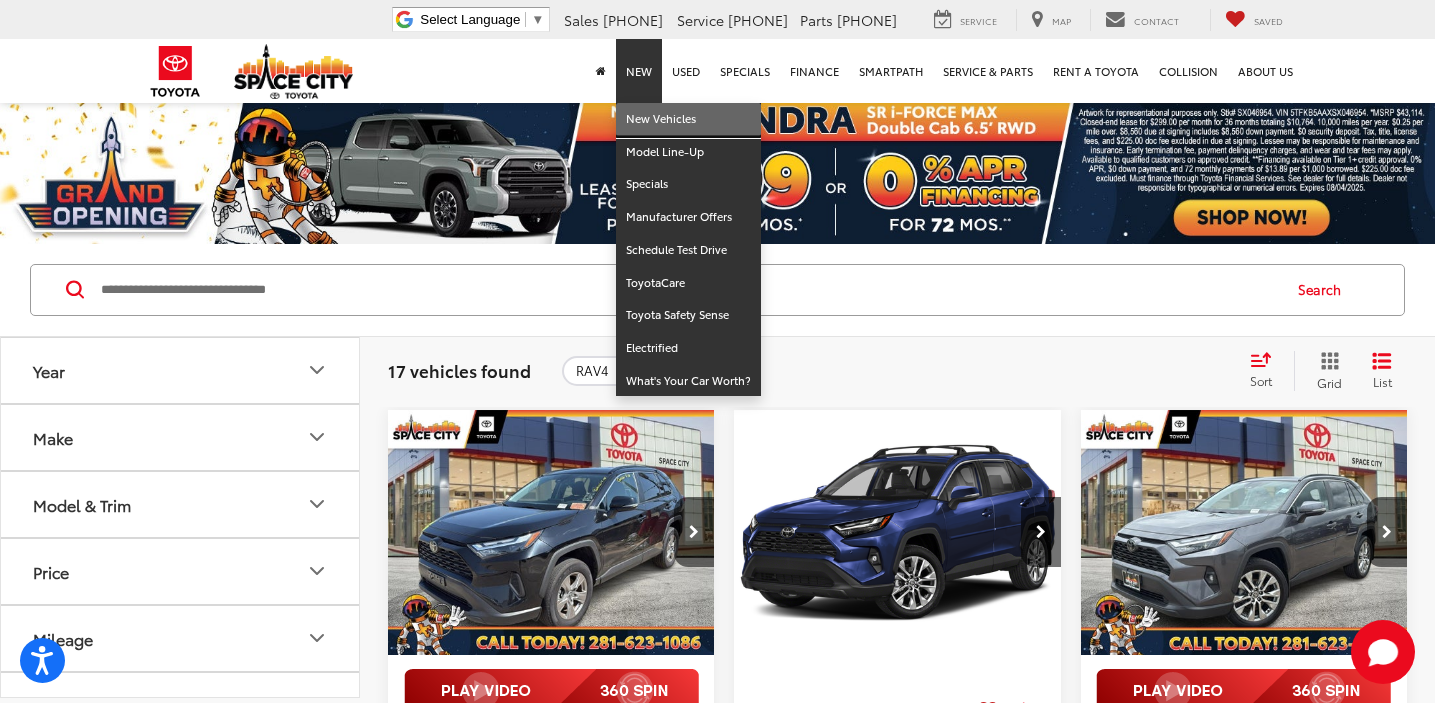 click on "New Vehicles" at bounding box center [688, 119] 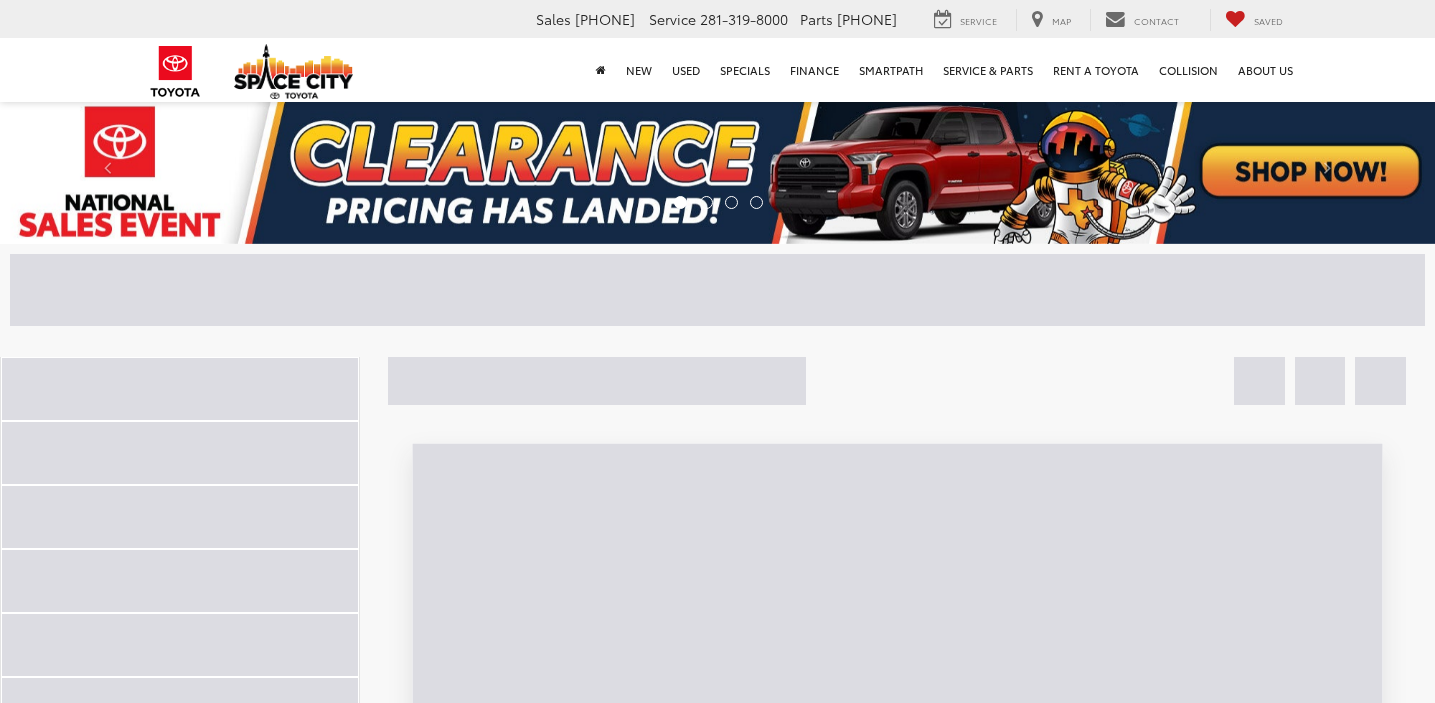 scroll, scrollTop: 0, scrollLeft: 0, axis: both 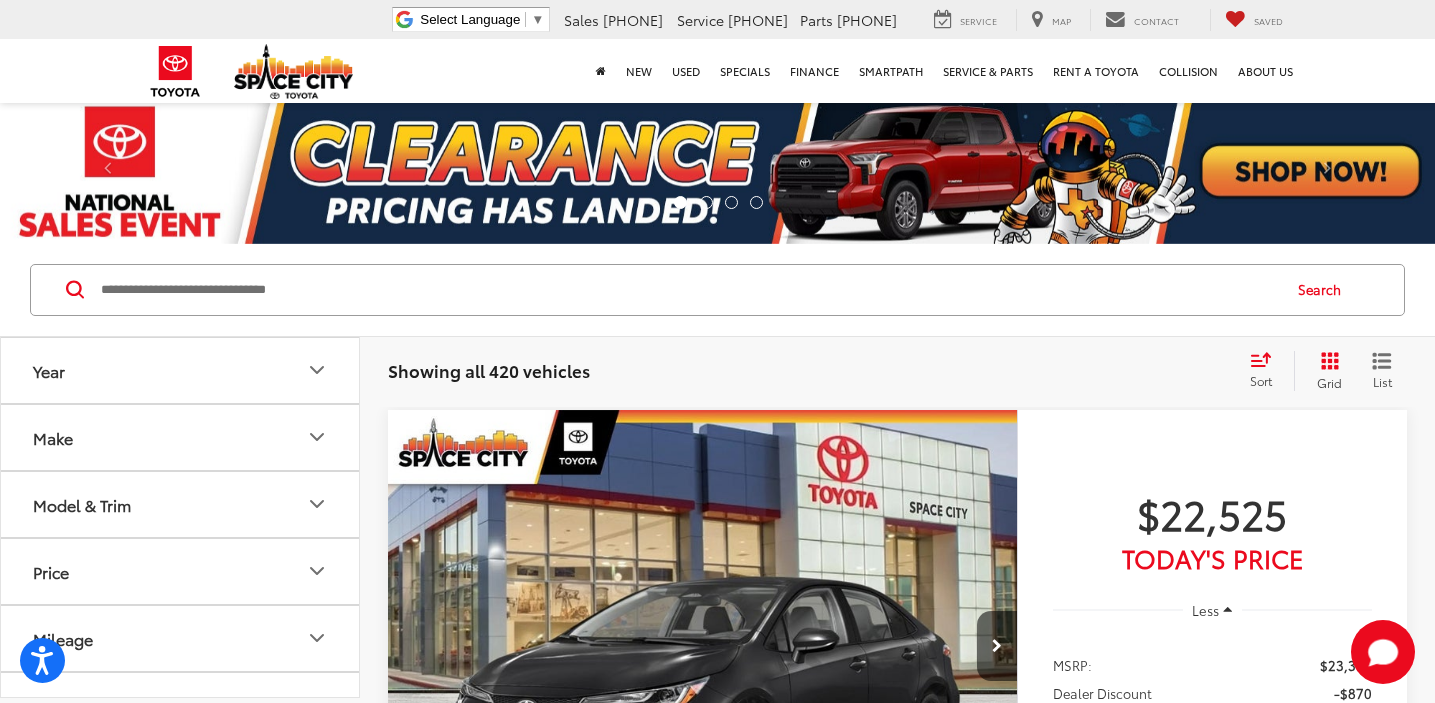 click on "Make" at bounding box center (181, 437) 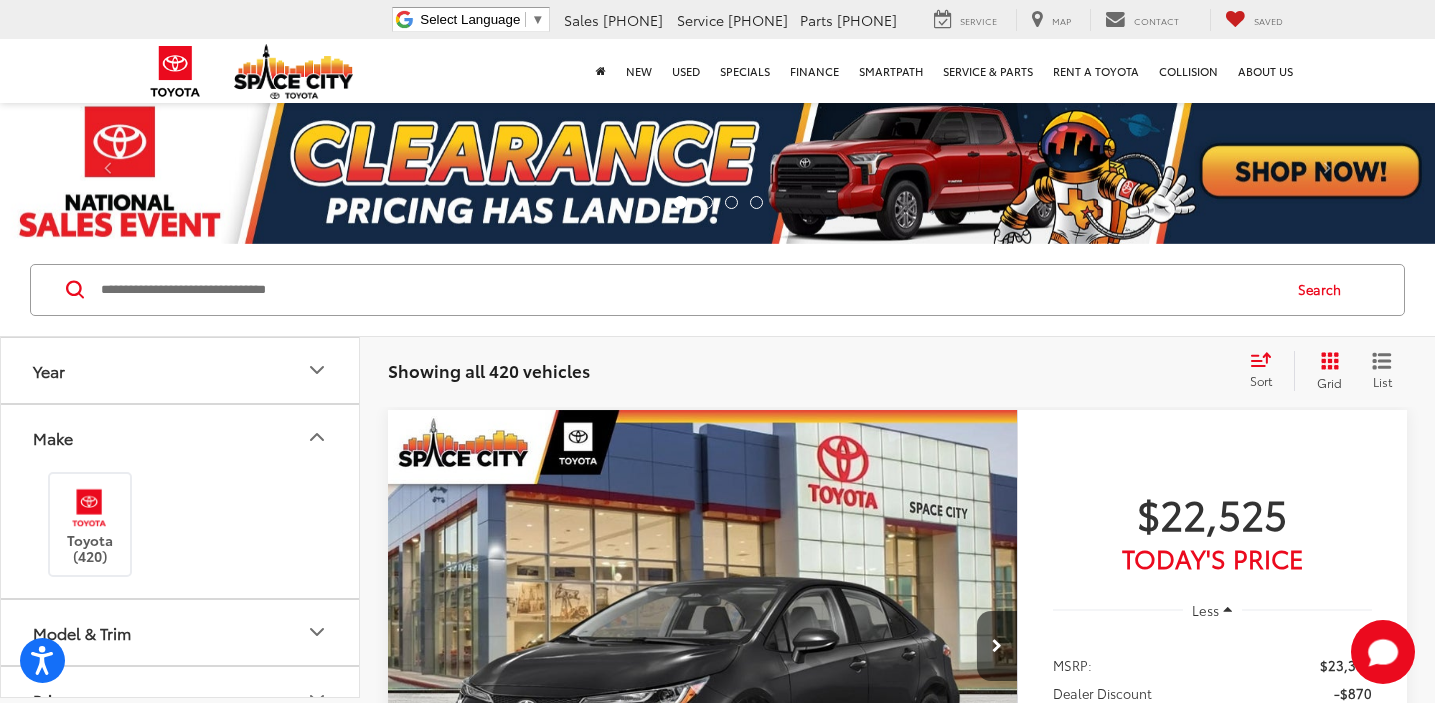 click on "Make" at bounding box center (181, 437) 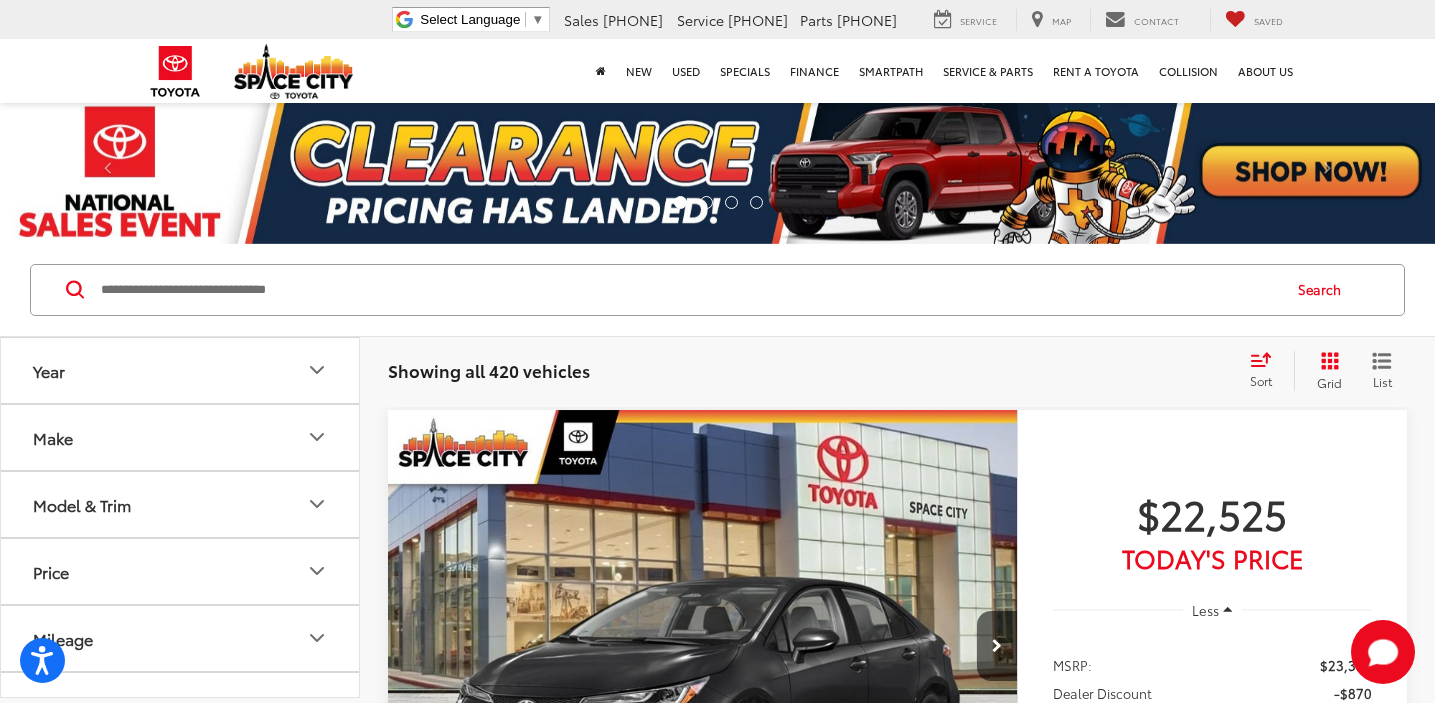 click on "Model & Trim" at bounding box center [181, 504] 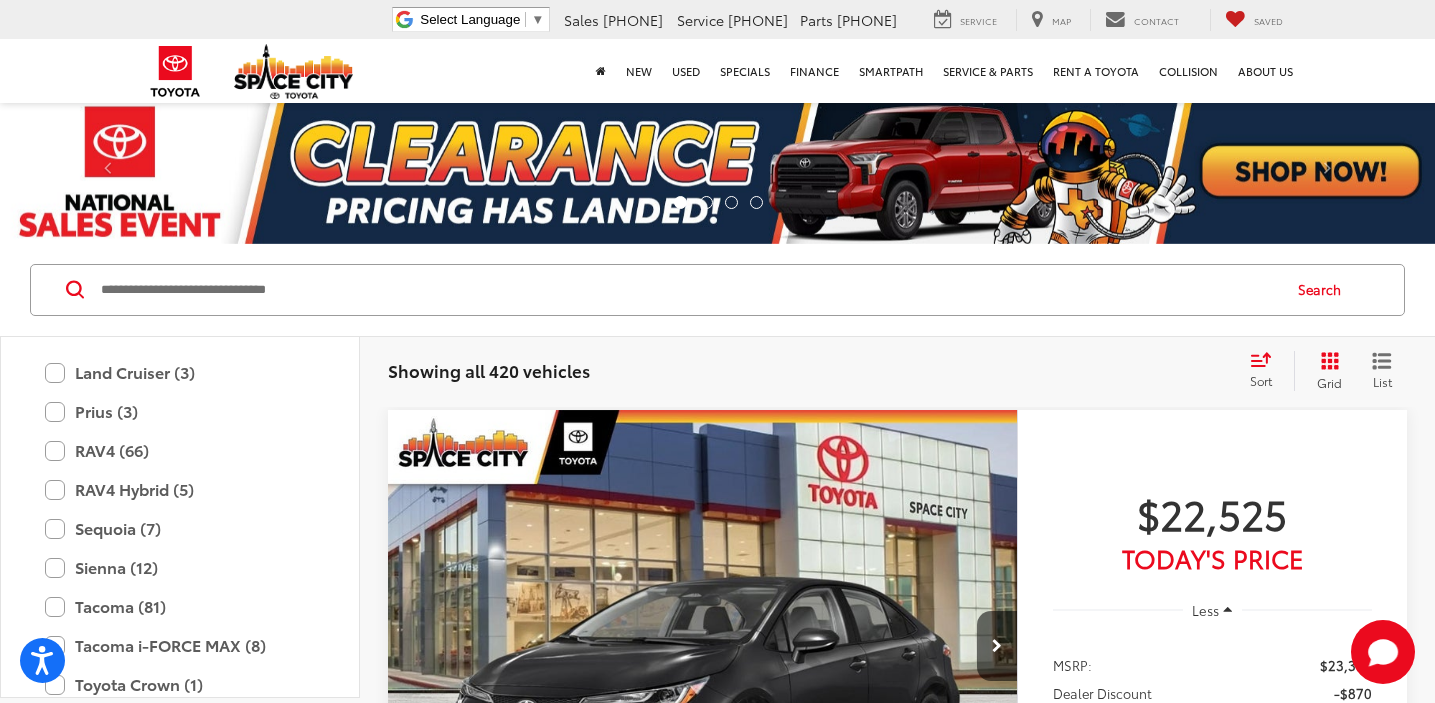 scroll, scrollTop: 740, scrollLeft: 0, axis: vertical 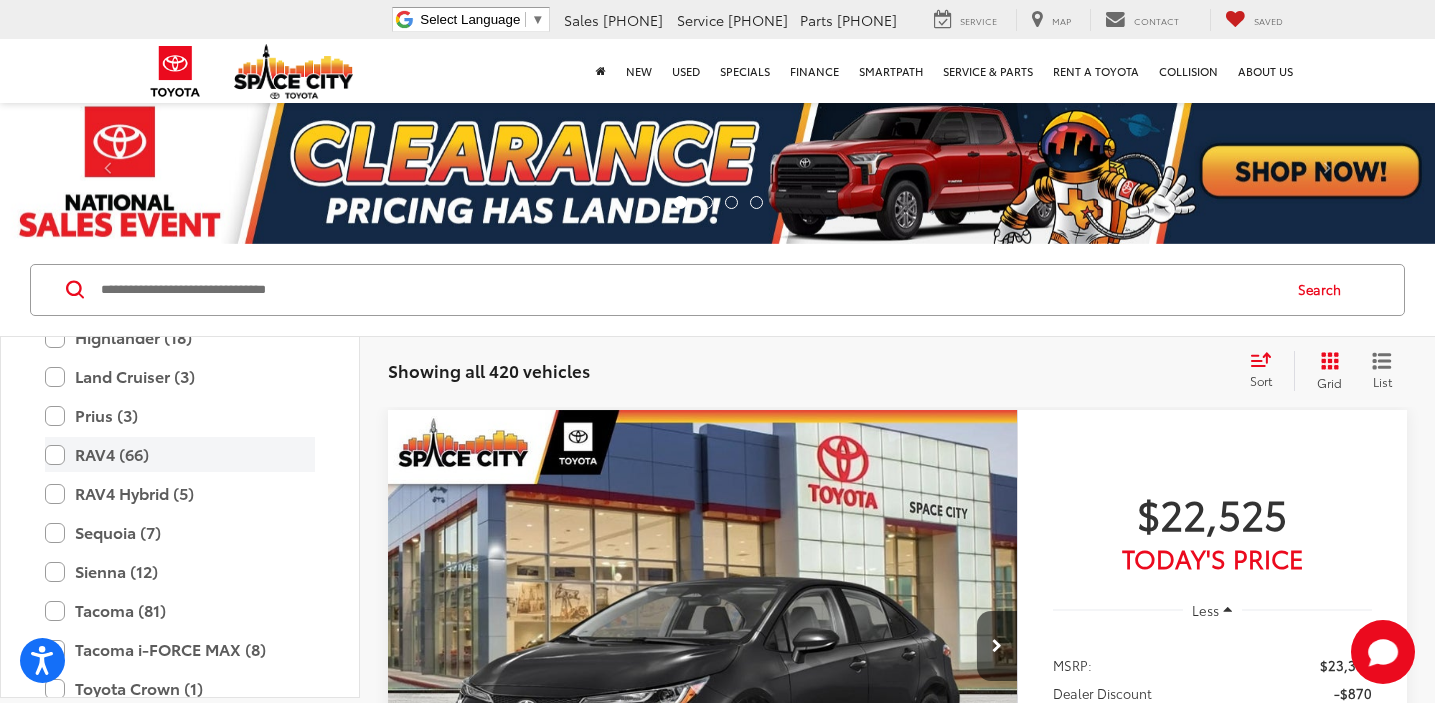 click on "RAV4 (66)" at bounding box center [180, 454] 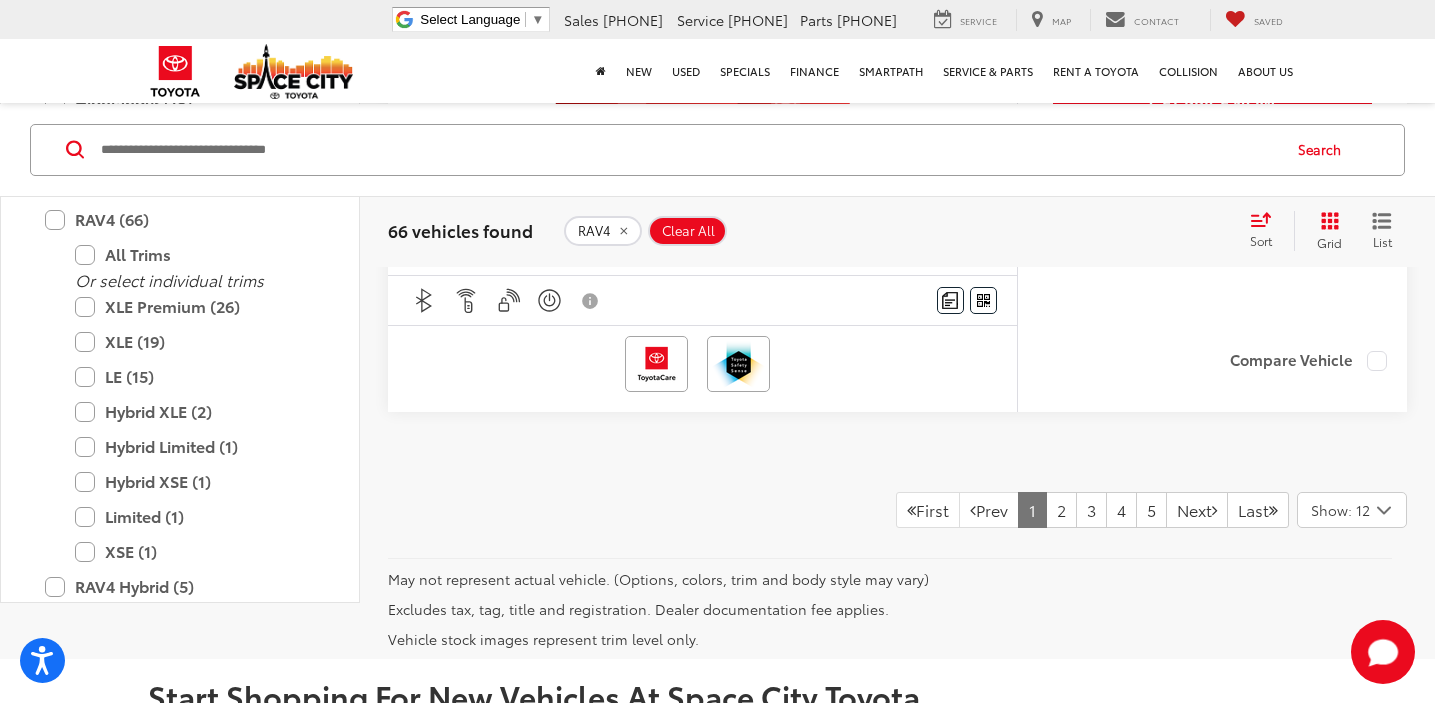 scroll, scrollTop: 9514, scrollLeft: 0, axis: vertical 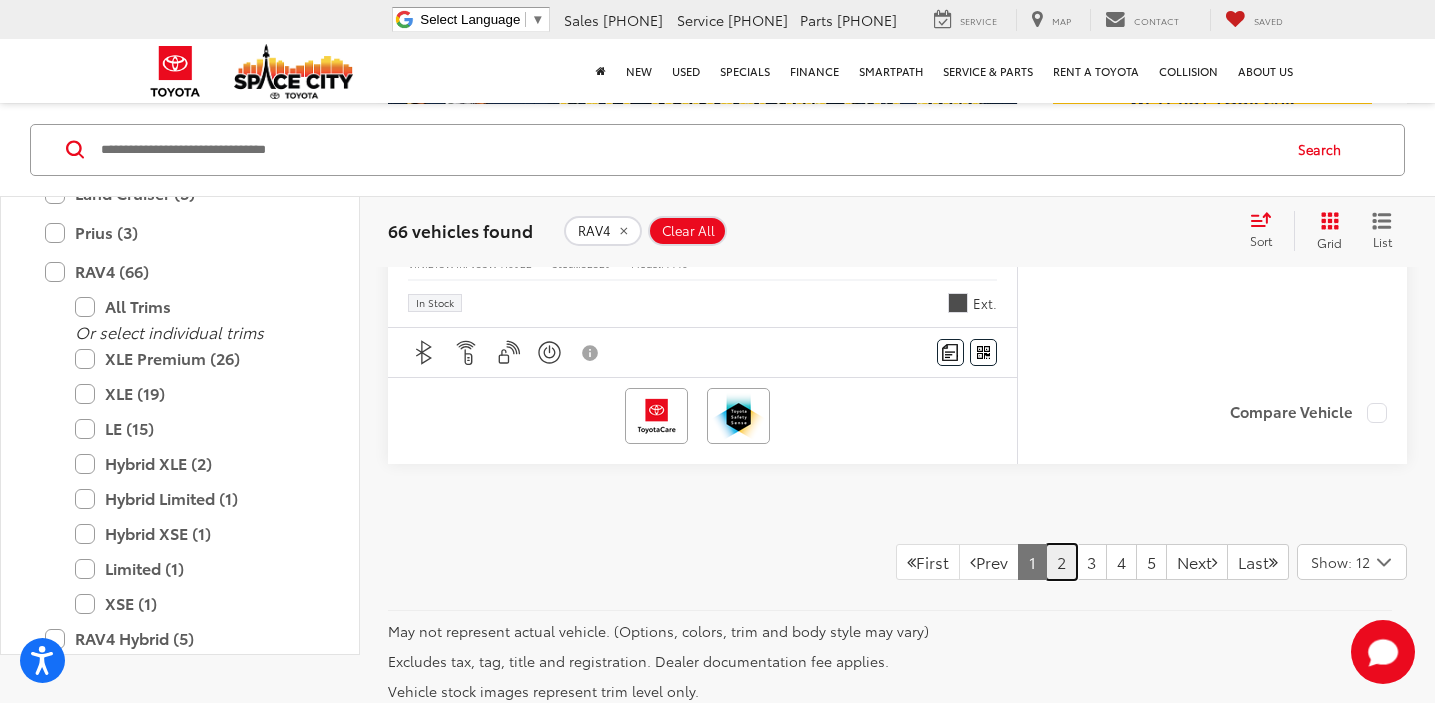 click on "2" at bounding box center [1061, 562] 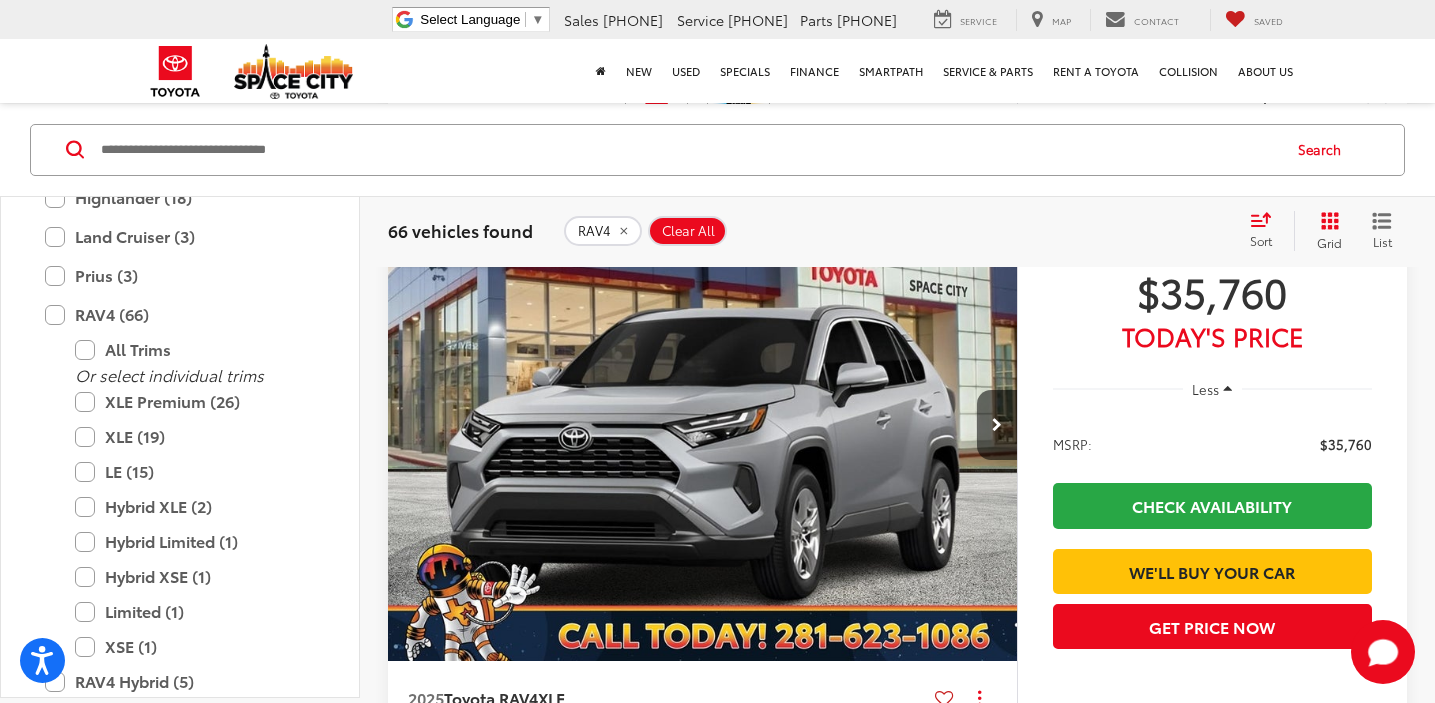 scroll, scrollTop: 7300, scrollLeft: 0, axis: vertical 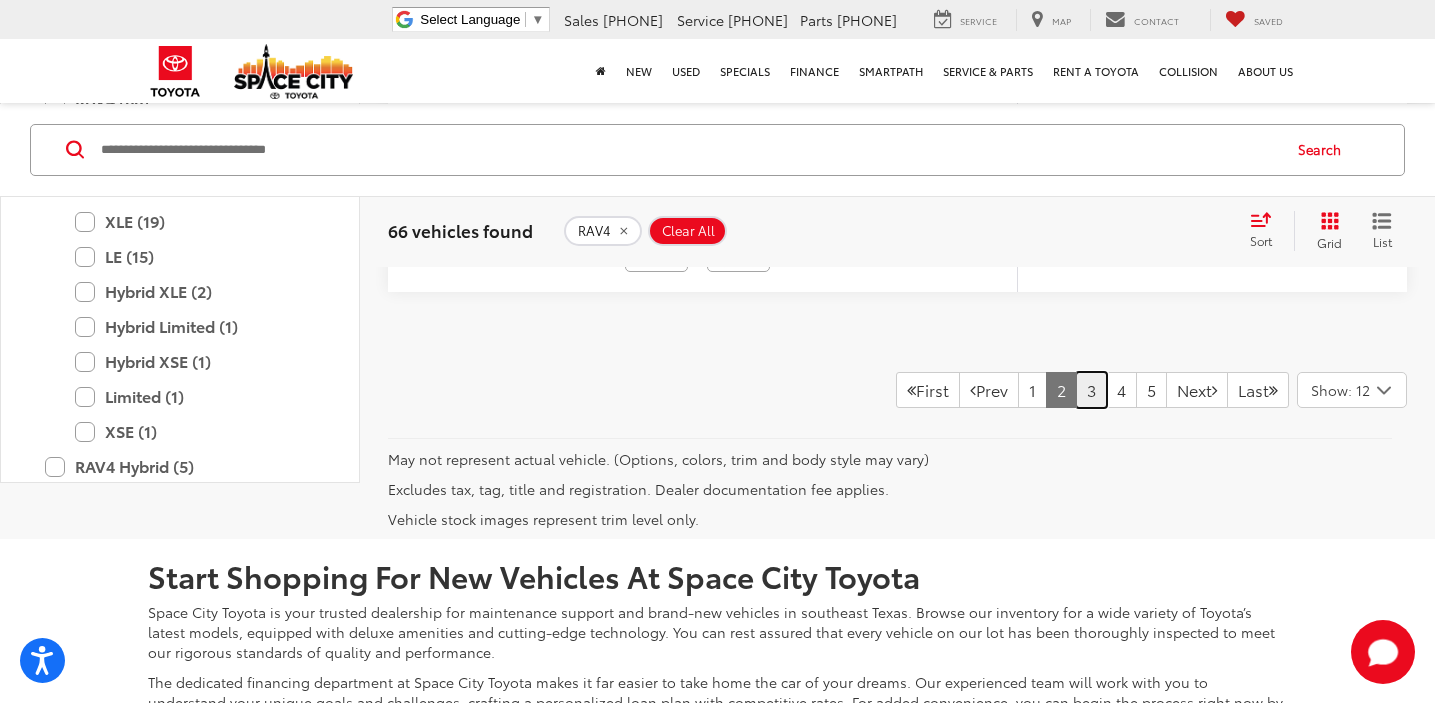 click on "3" at bounding box center [1091, 390] 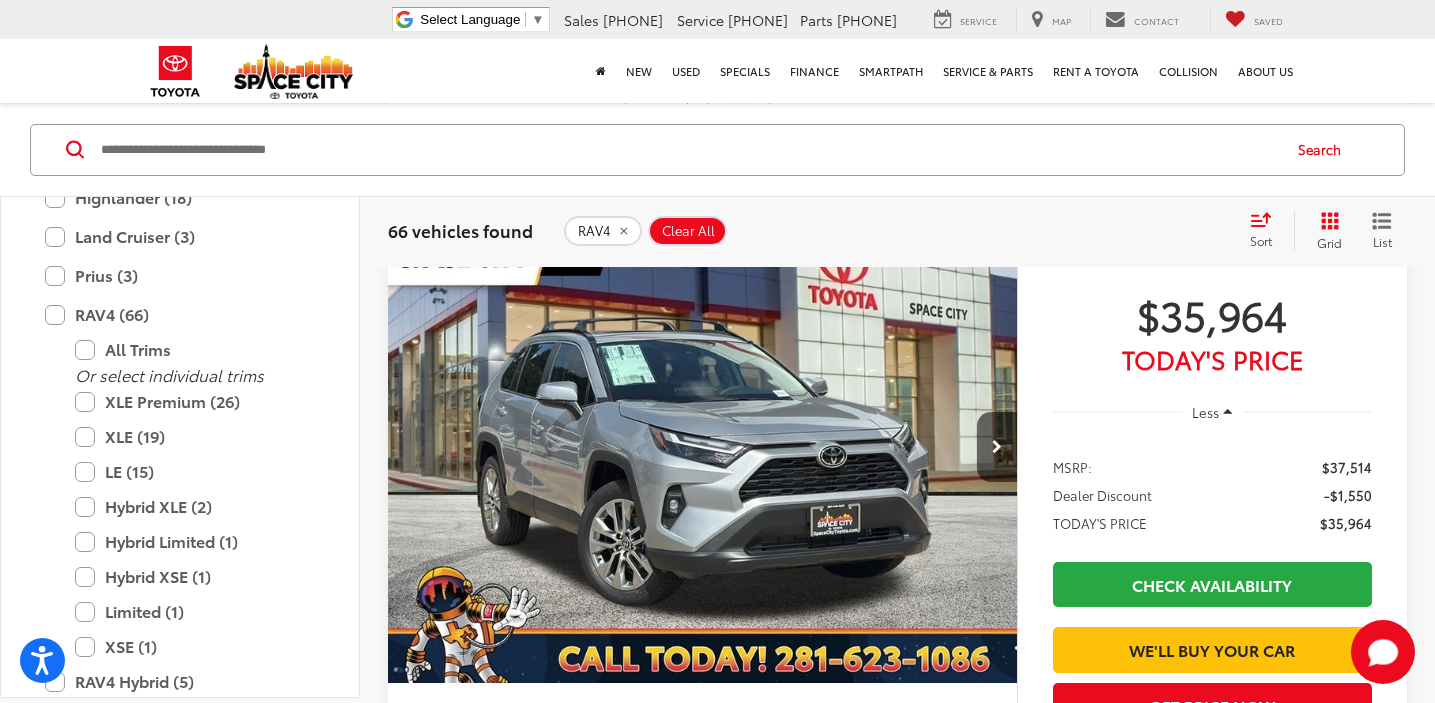 scroll, scrollTop: 1942, scrollLeft: 0, axis: vertical 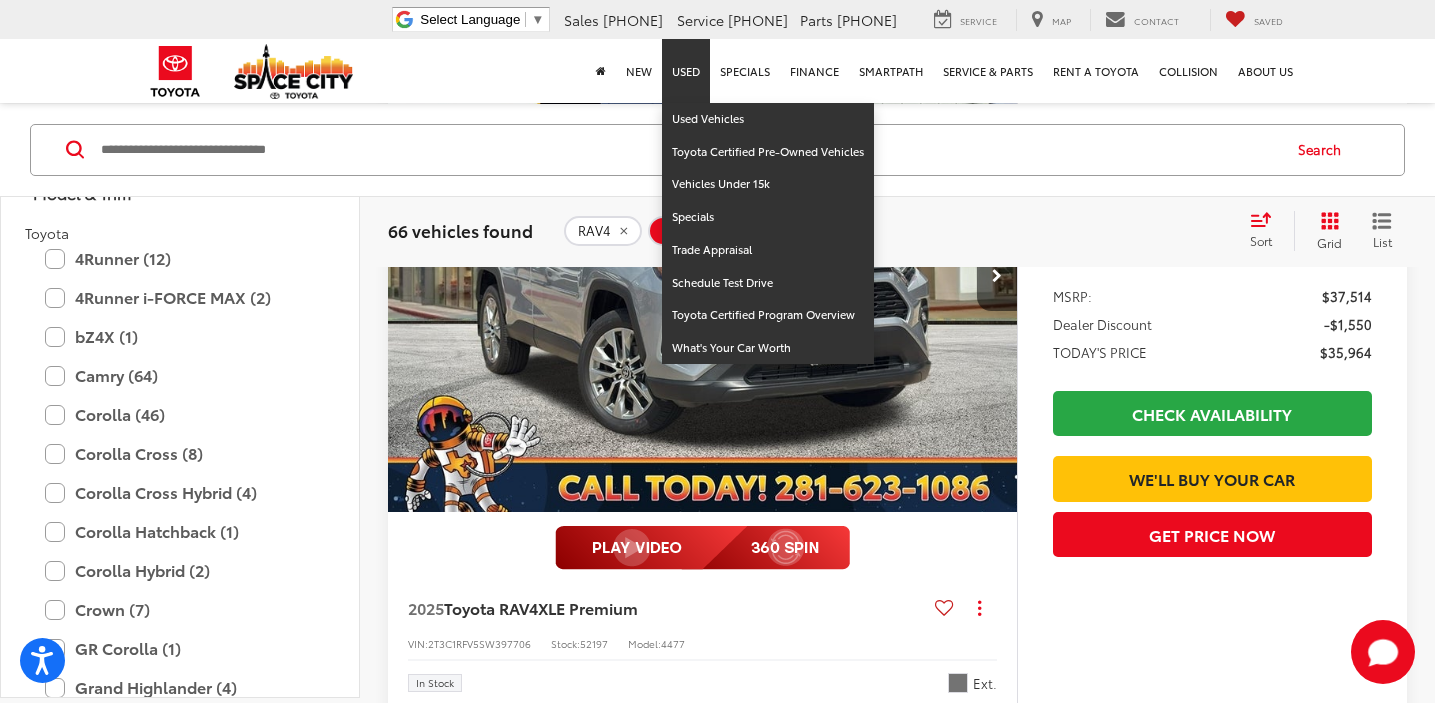 click on "Used" at bounding box center (686, 71) 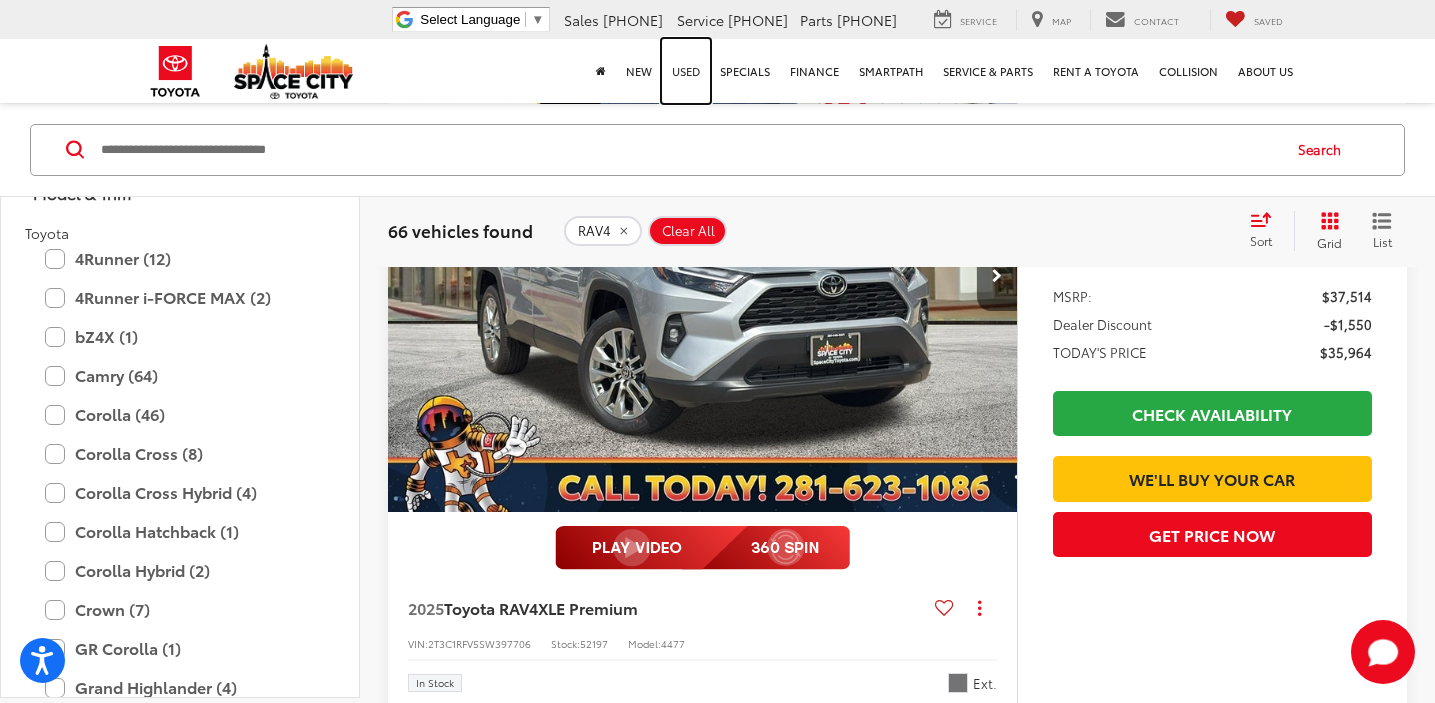 click on "Used" at bounding box center (686, 71) 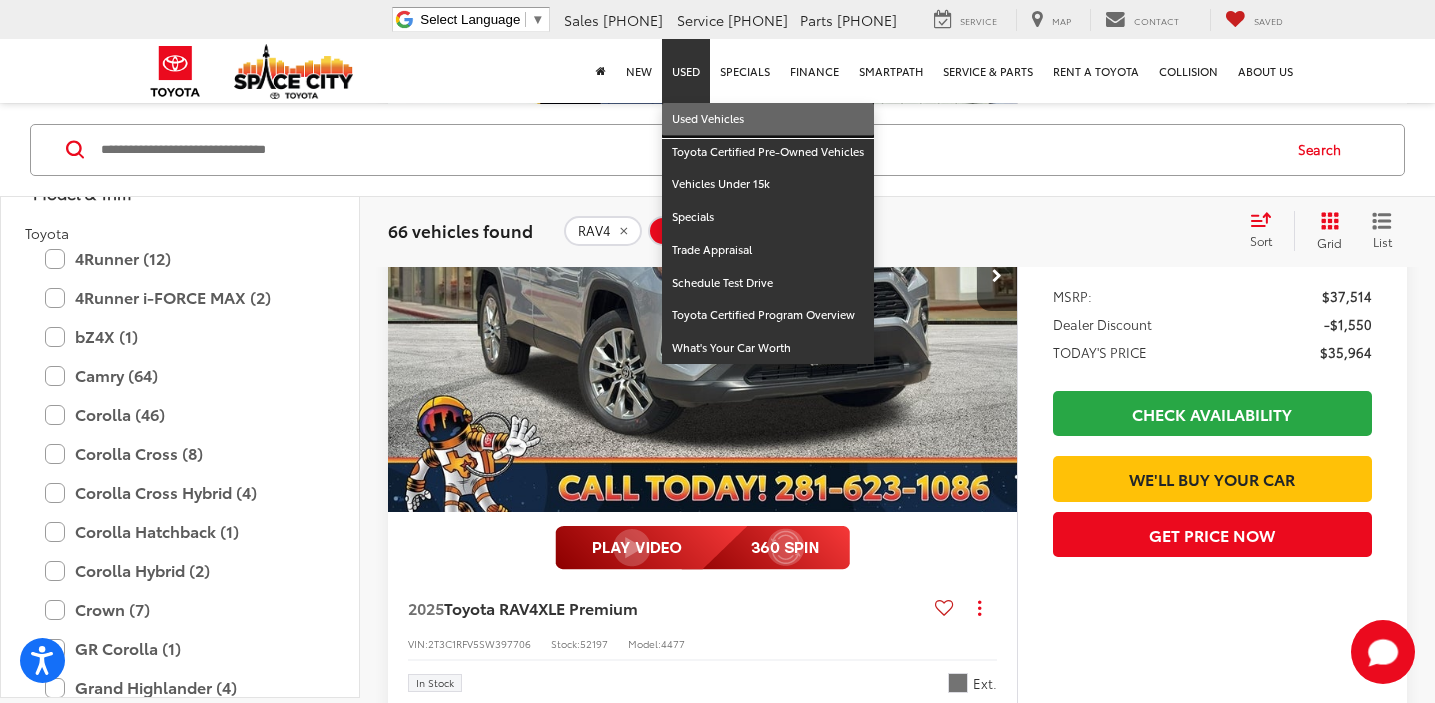 click on "Used Vehicles" at bounding box center (768, 119) 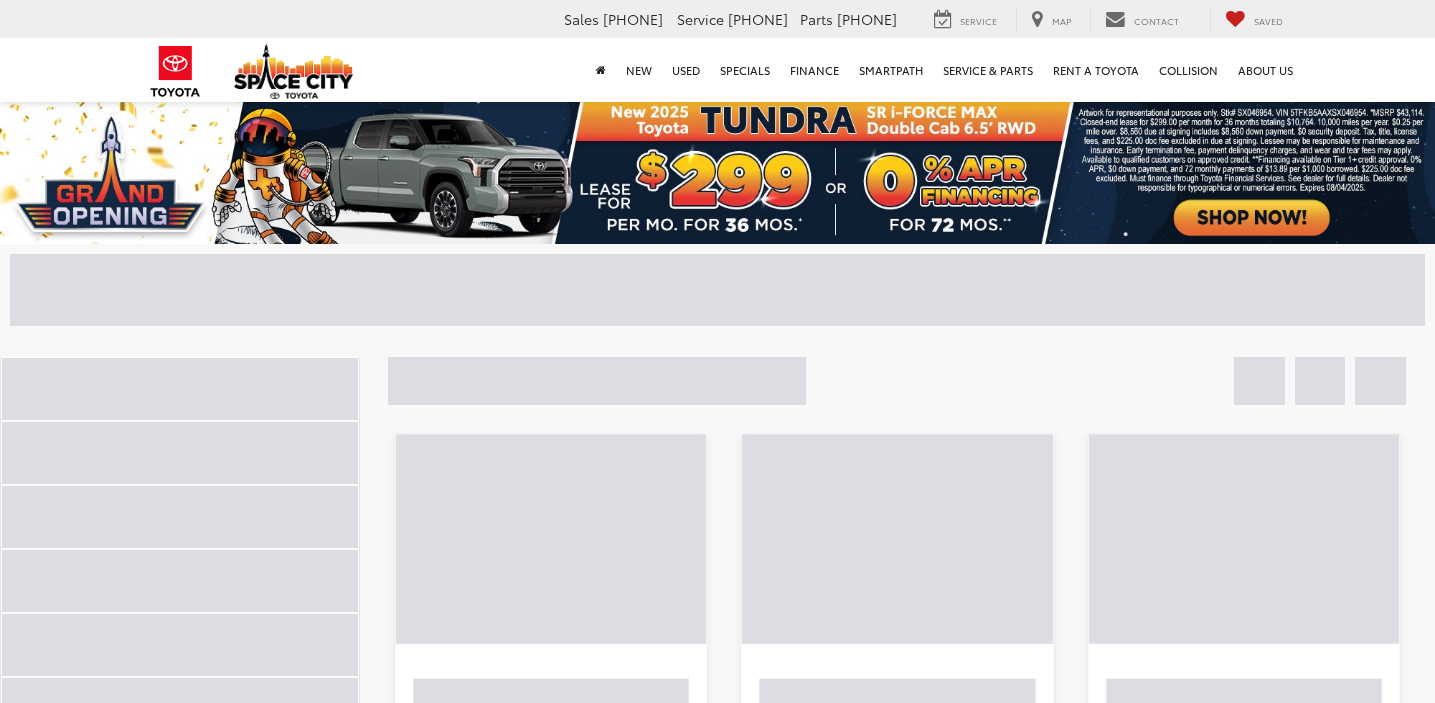 scroll, scrollTop: 0, scrollLeft: 0, axis: both 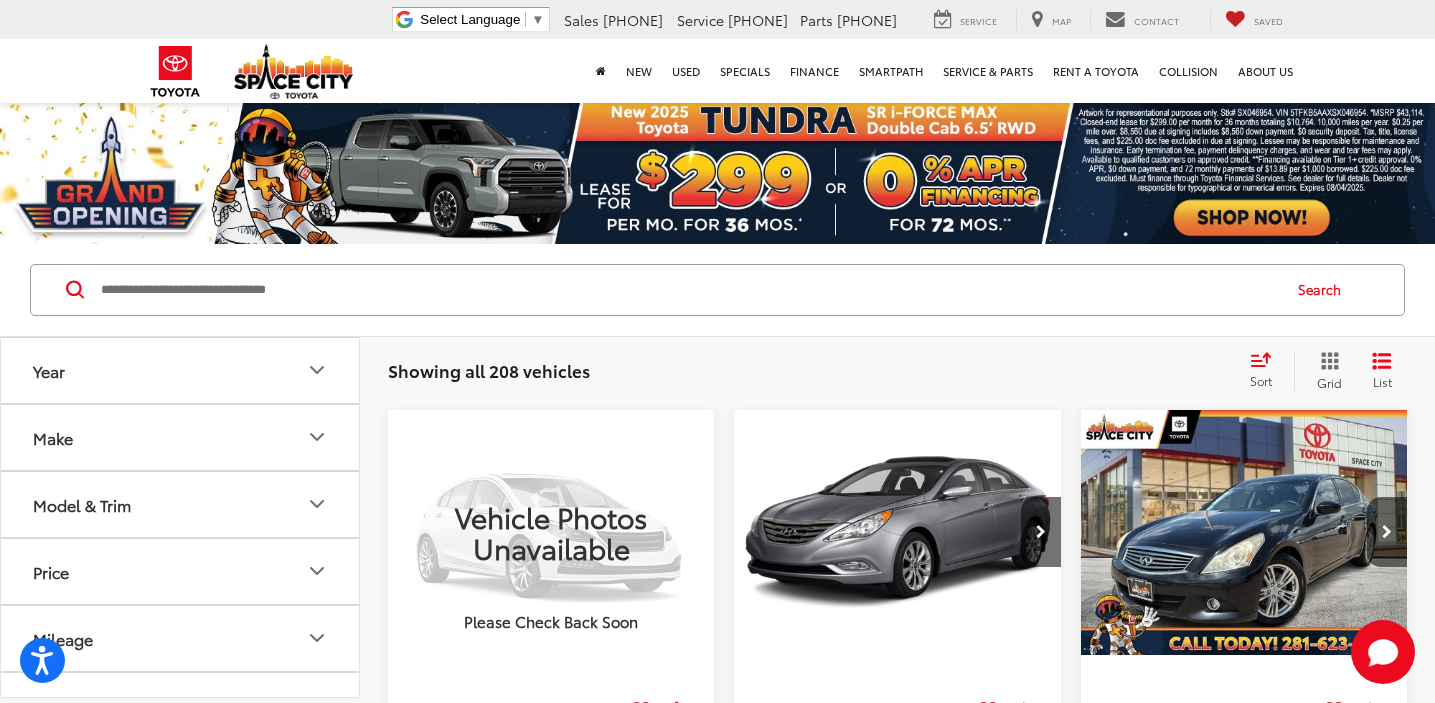 click on "Model & Trim" at bounding box center [181, 504] 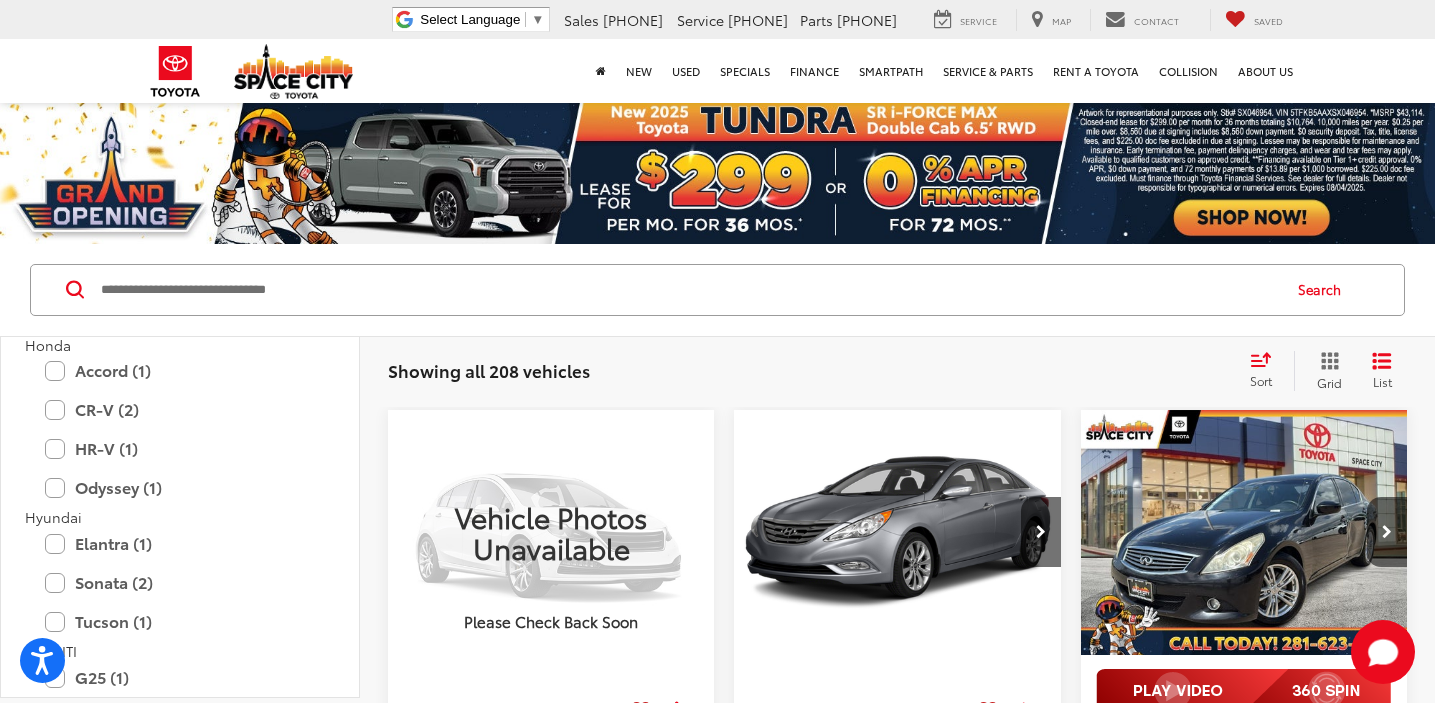scroll, scrollTop: 1275, scrollLeft: 0, axis: vertical 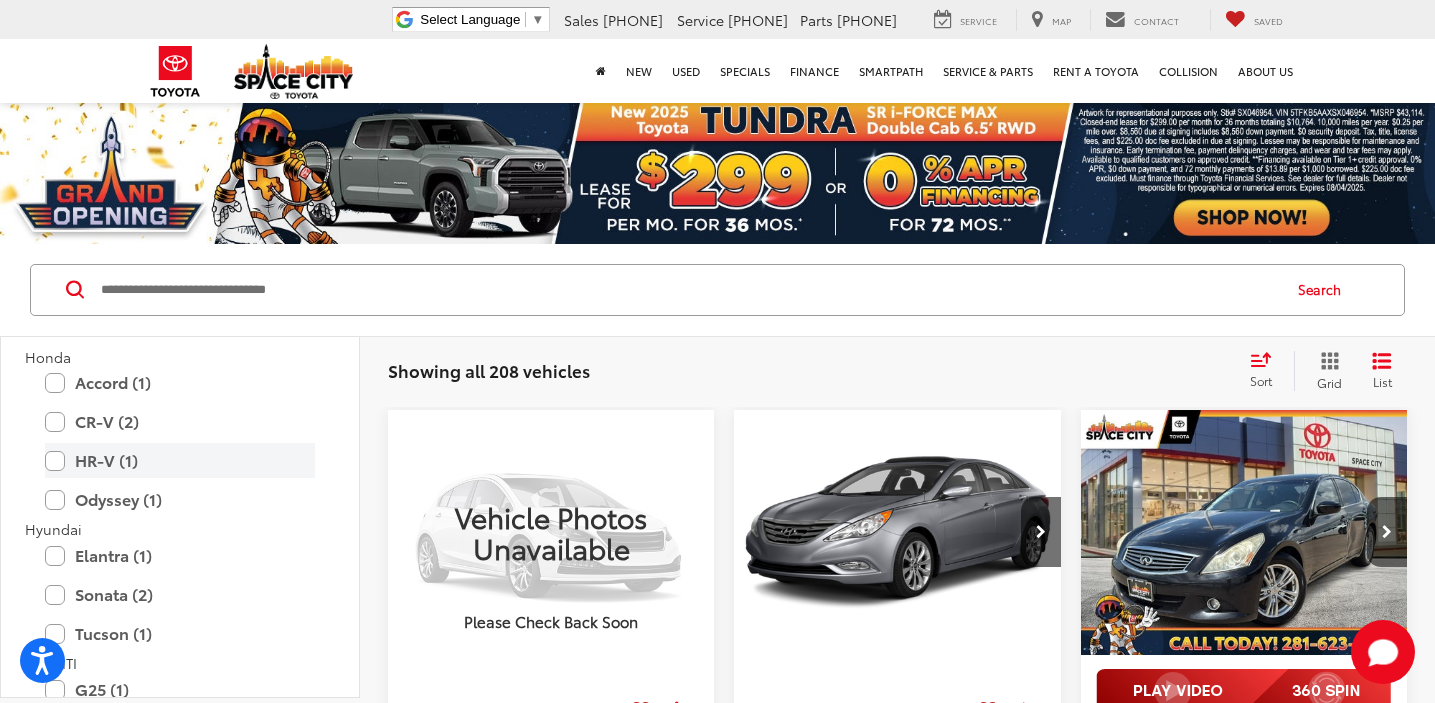 click on "HR-V (1)" at bounding box center (180, 460) 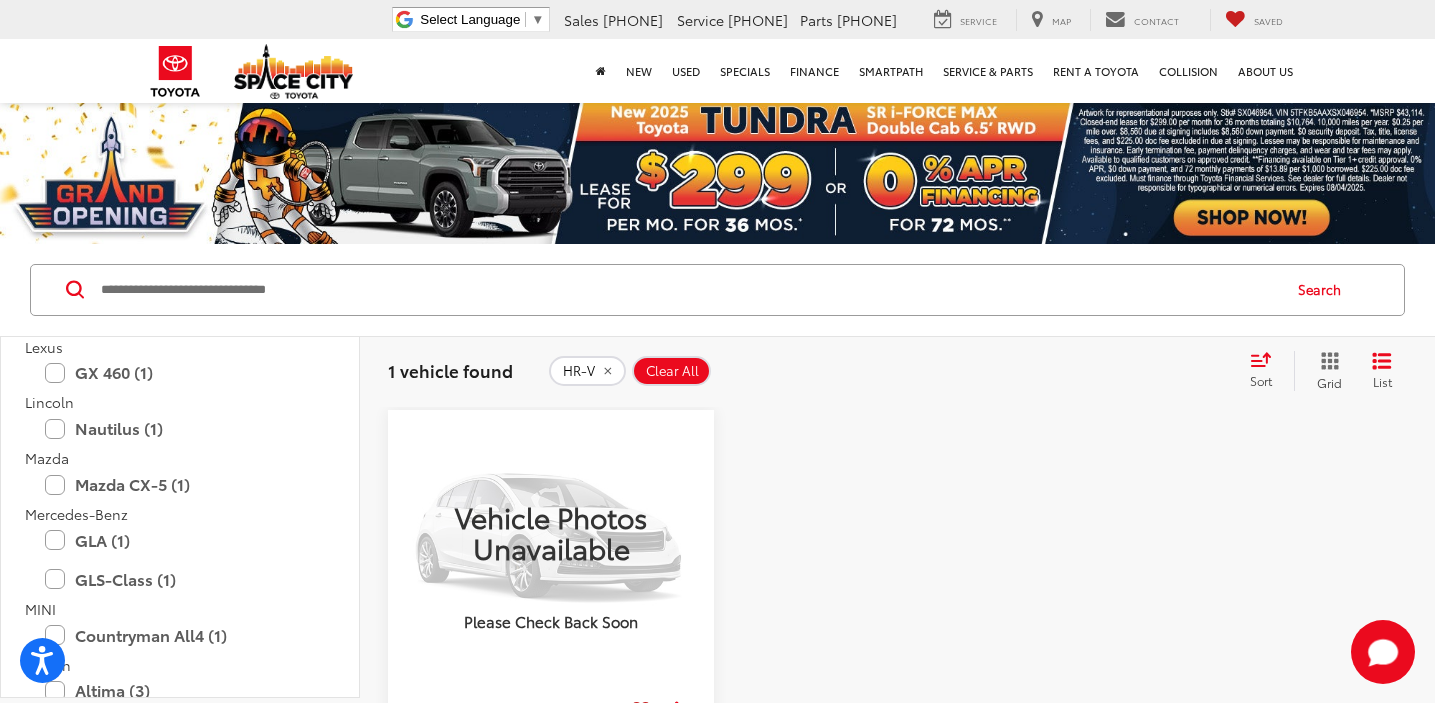 scroll, scrollTop: 2302, scrollLeft: 0, axis: vertical 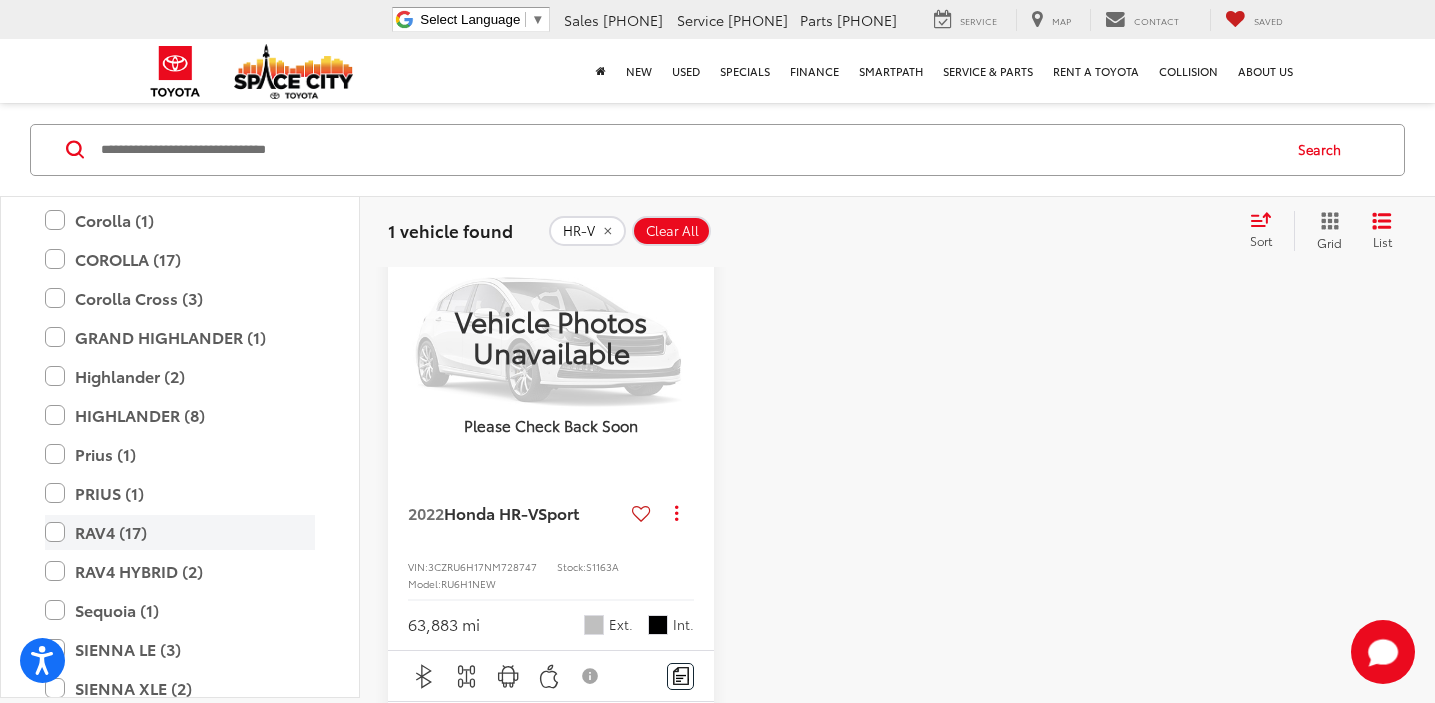 click on "RAV4 (17)" at bounding box center [180, 532] 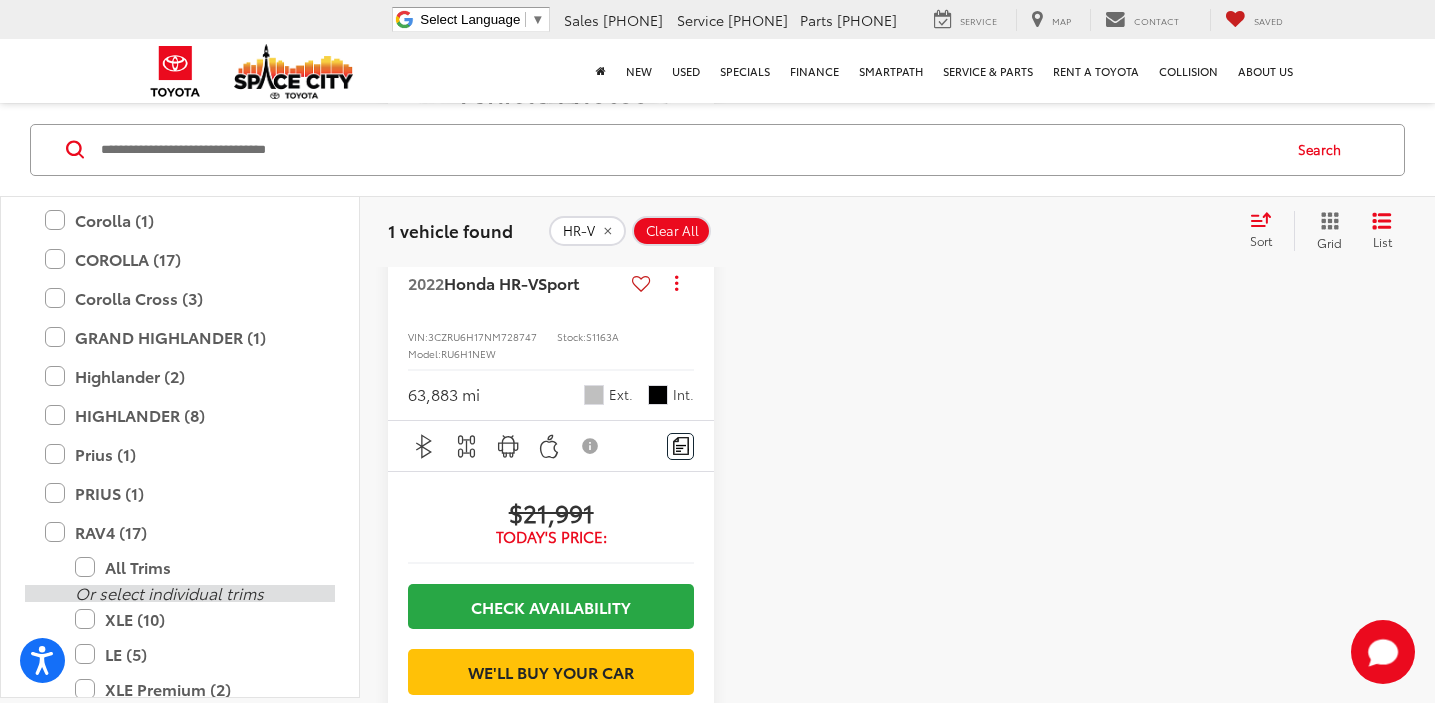 scroll, scrollTop: 452, scrollLeft: 0, axis: vertical 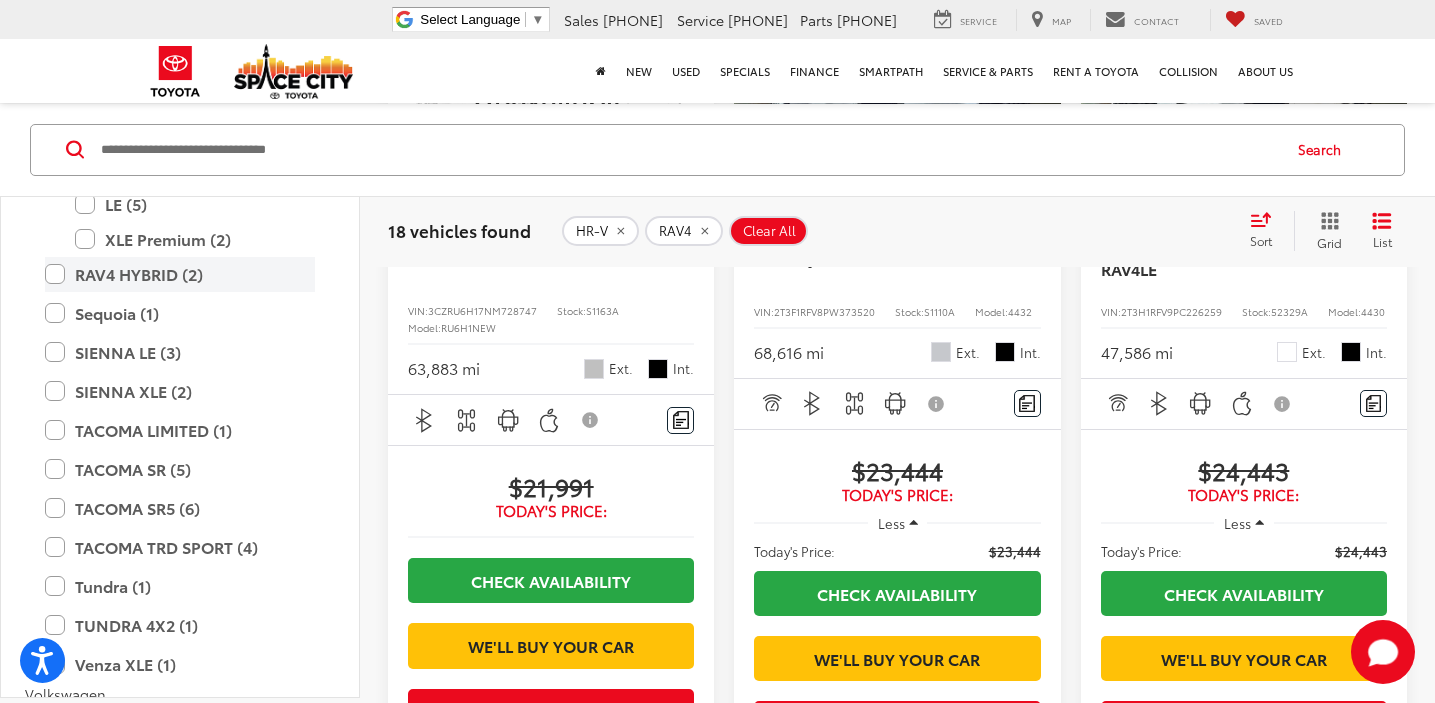 click on "RAV4 HYBRID (2)" at bounding box center [180, 274] 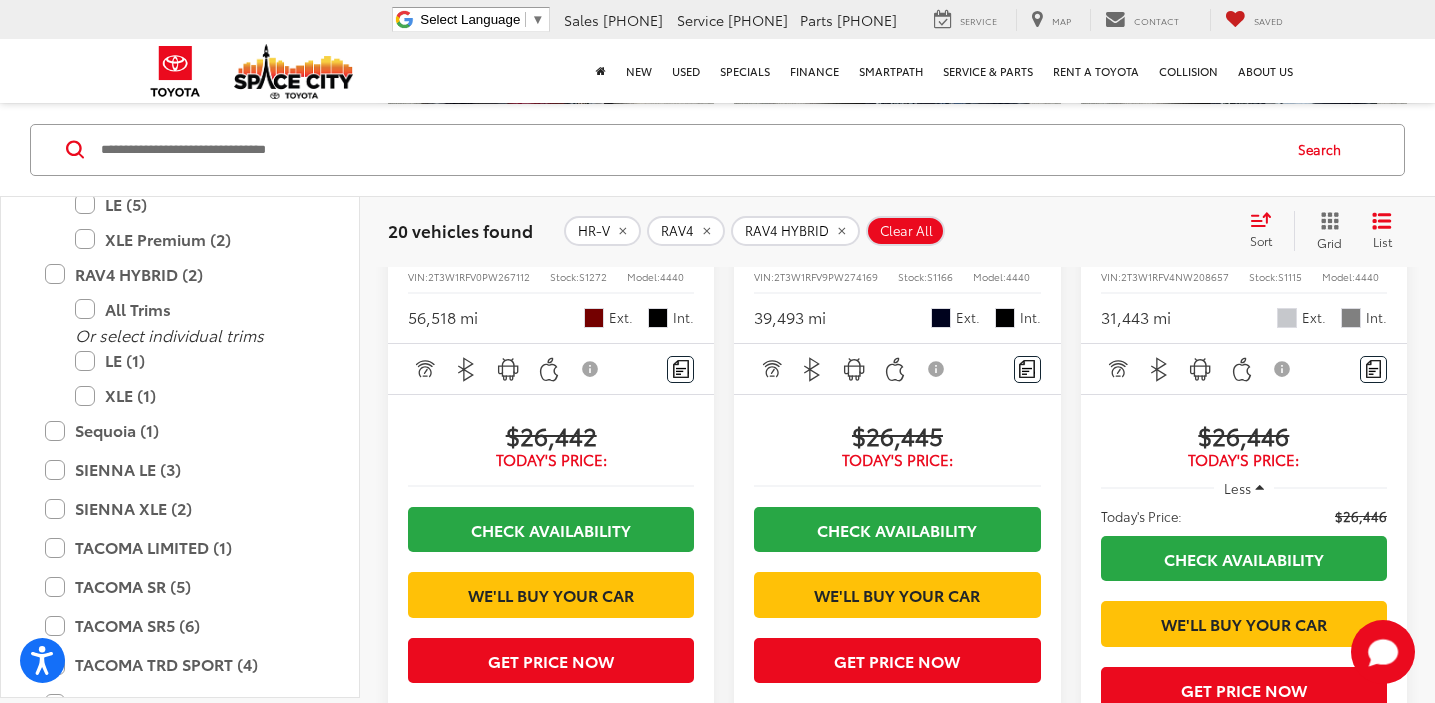 scroll, scrollTop: 2603, scrollLeft: 0, axis: vertical 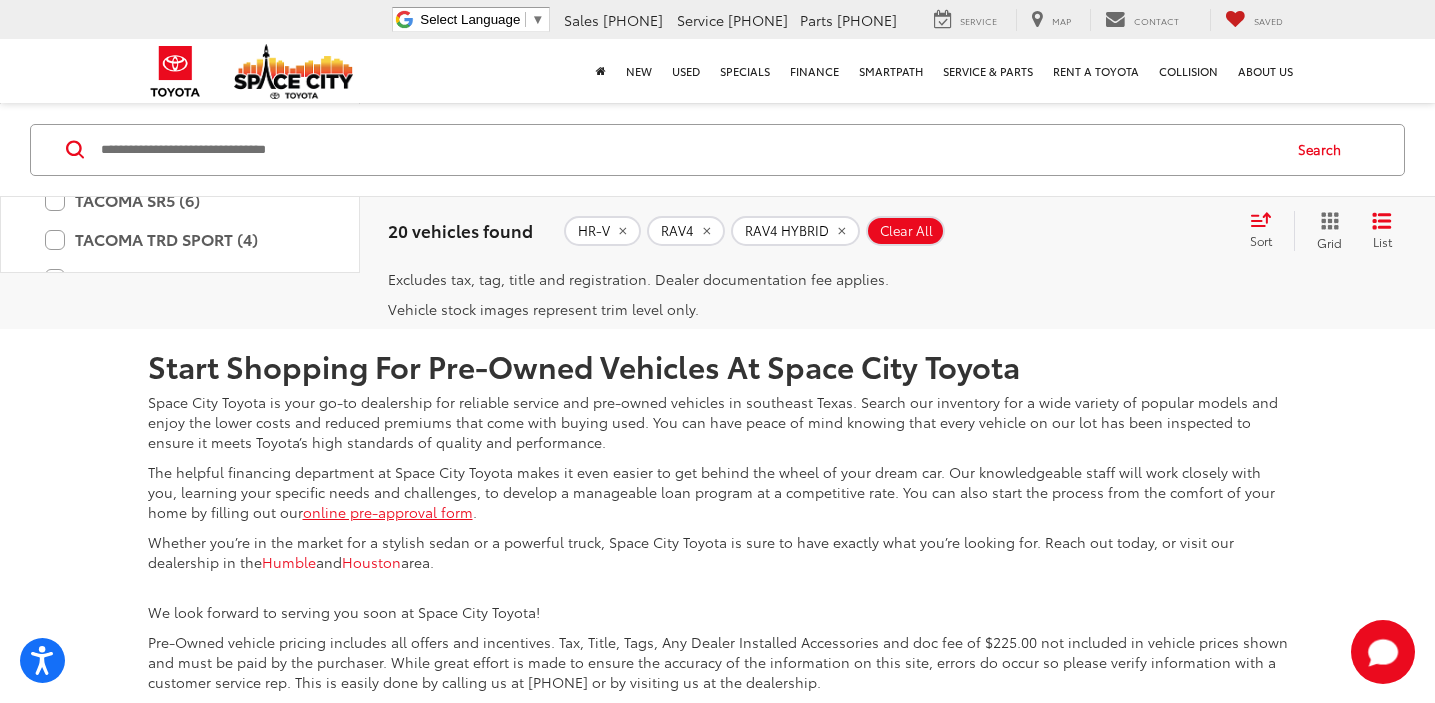 click on "2" at bounding box center [1151, 180] 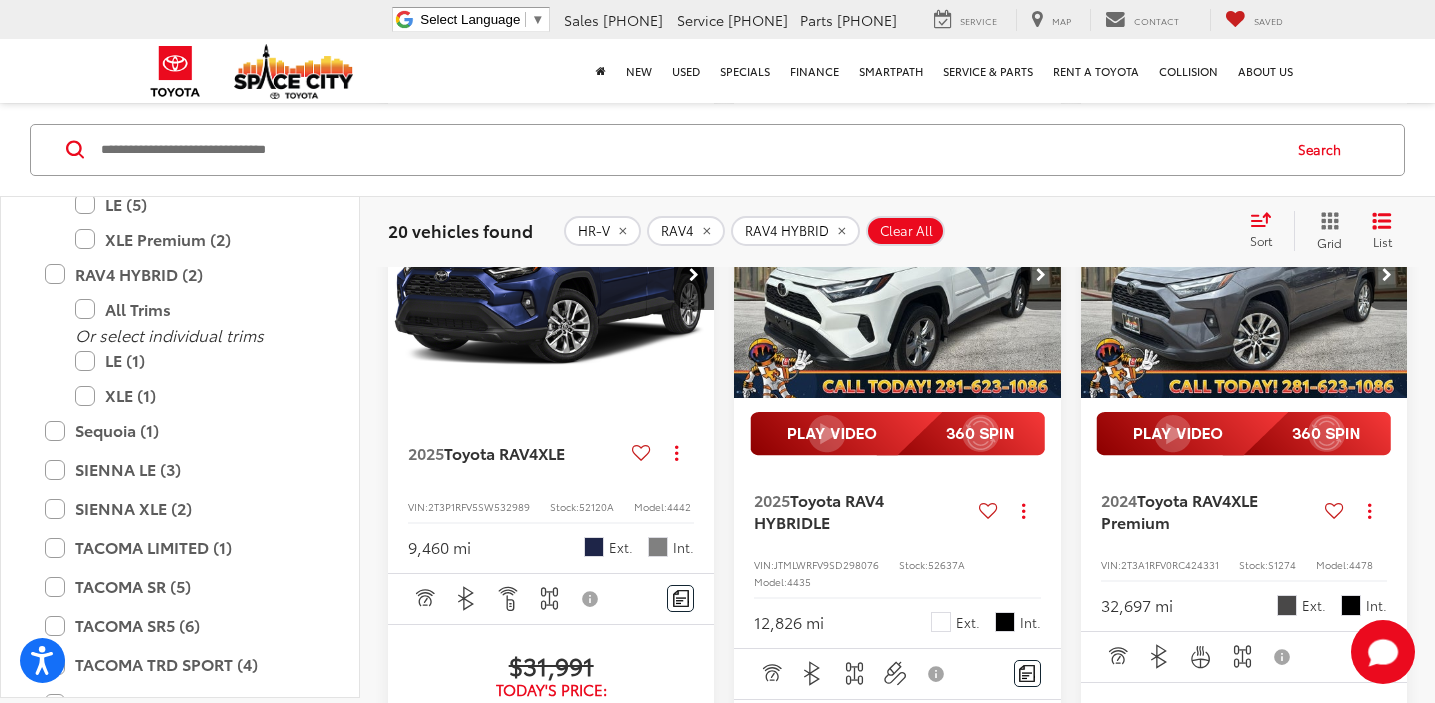 scroll, scrollTop: 1112, scrollLeft: 0, axis: vertical 